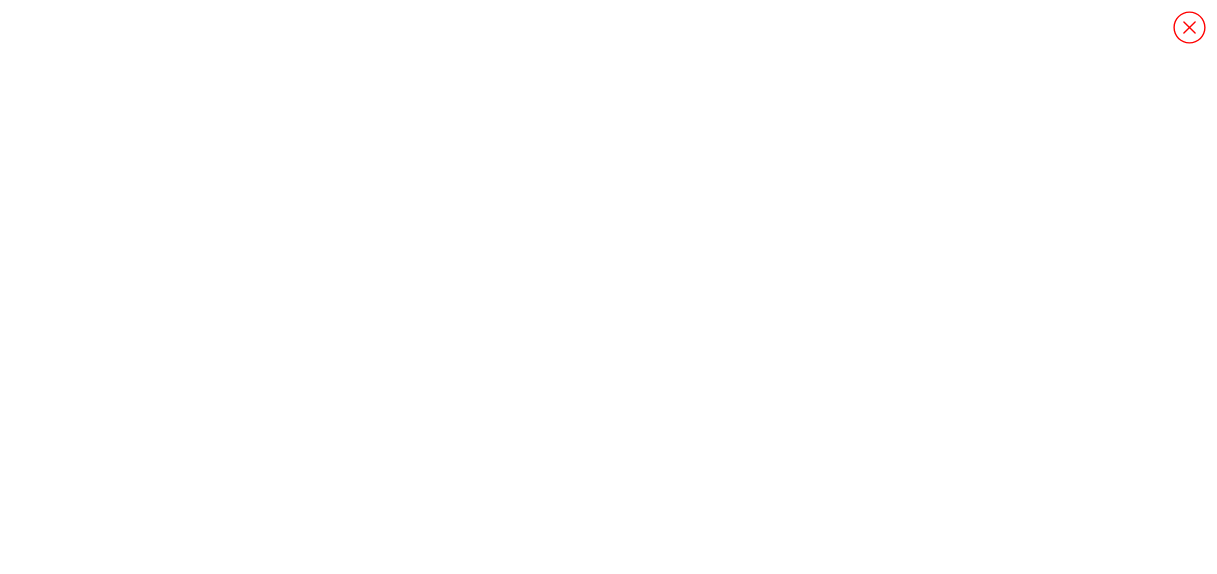 scroll, scrollTop: 0, scrollLeft: 0, axis: both 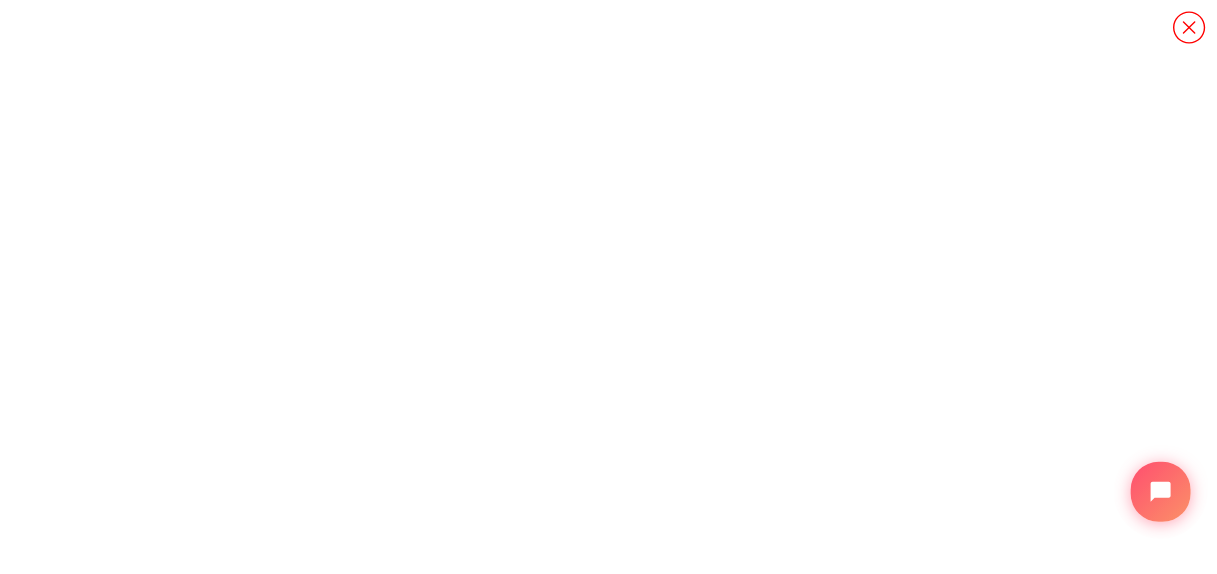 click 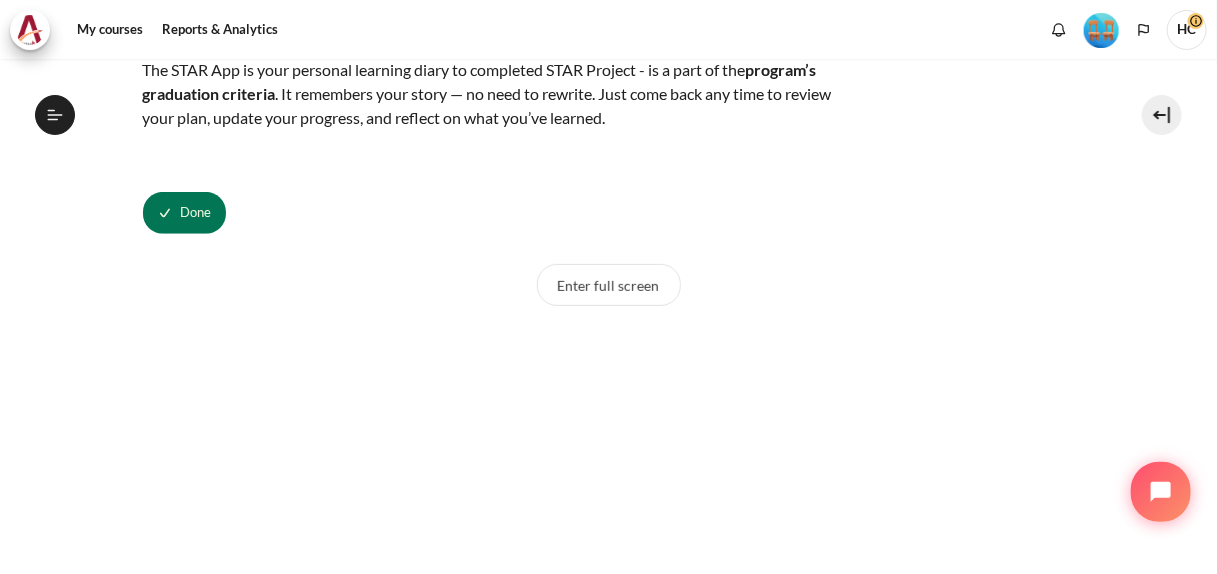 scroll, scrollTop: 0, scrollLeft: 0, axis: both 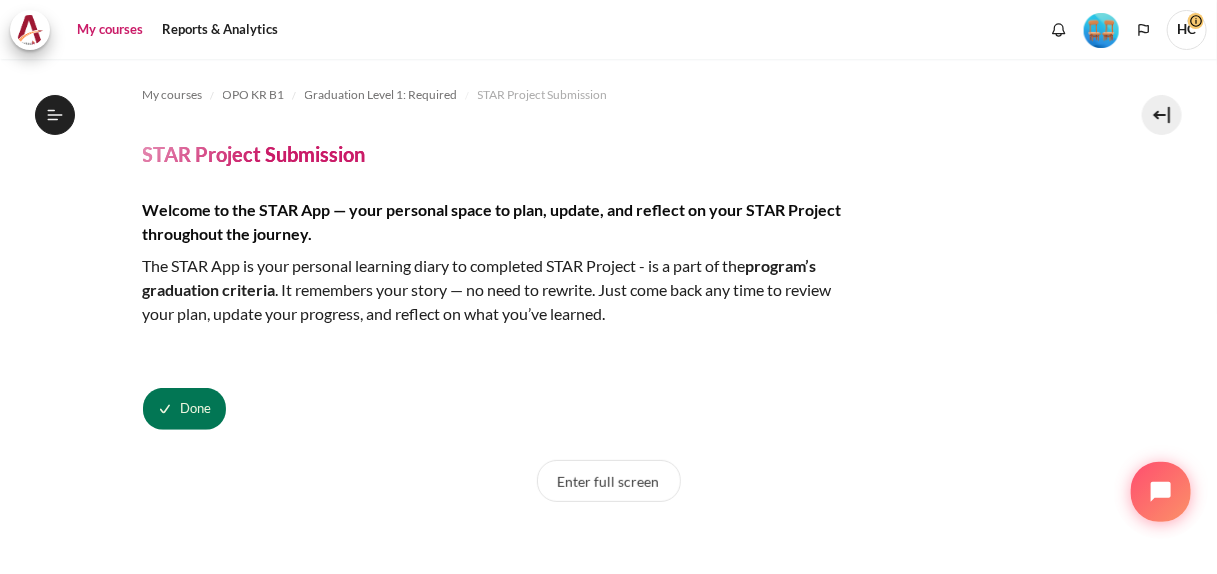 click on "My courses" at bounding box center (110, 30) 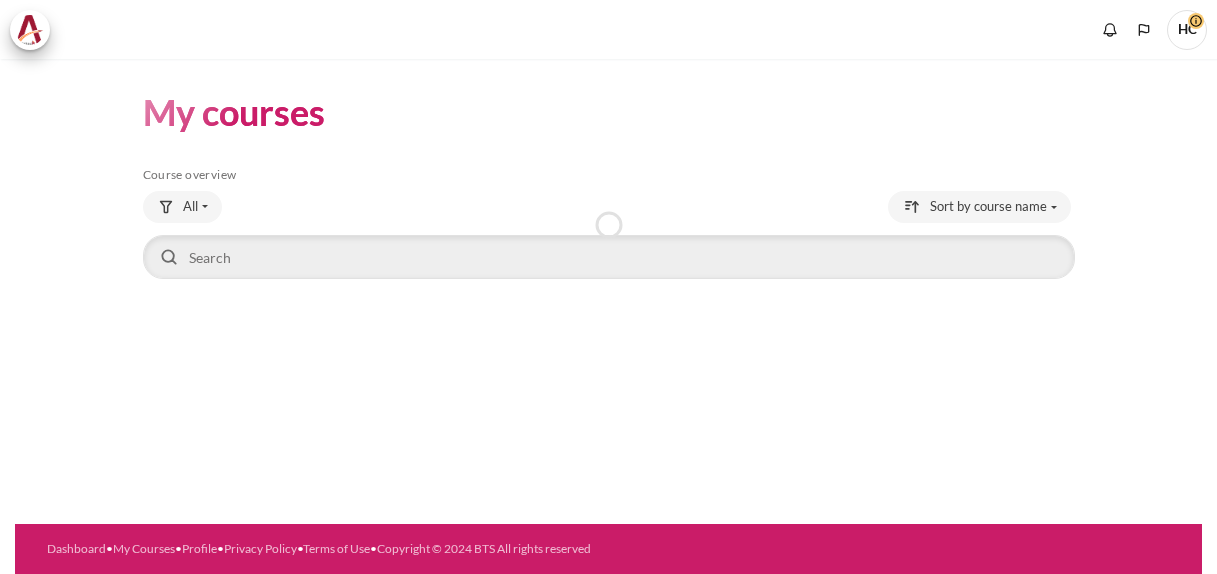 scroll, scrollTop: 0, scrollLeft: 0, axis: both 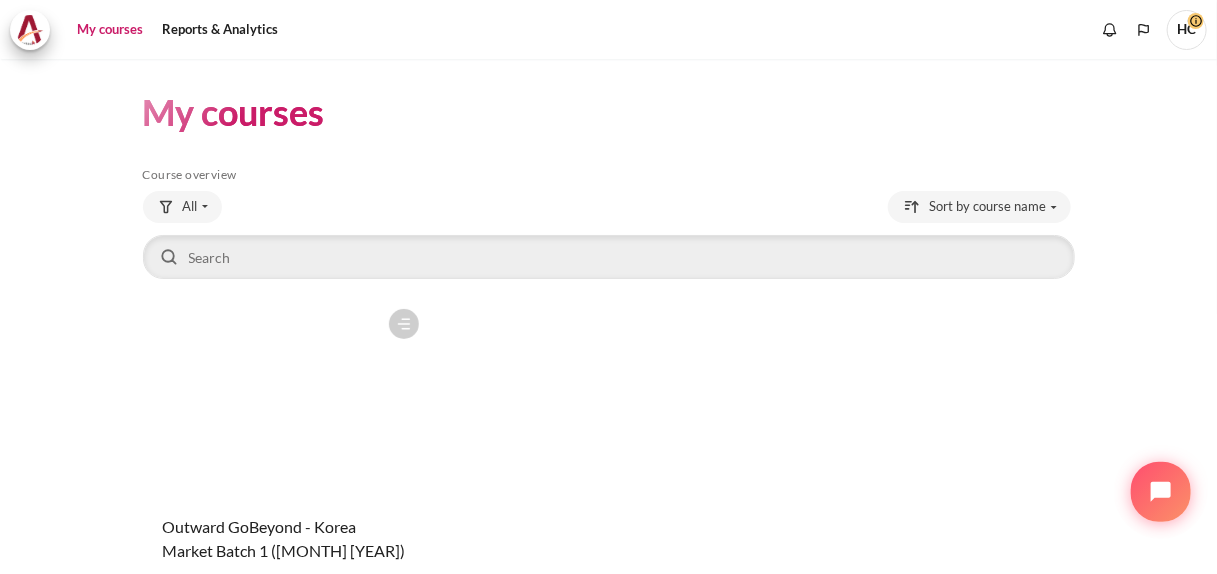 click at bounding box center (286, 399) 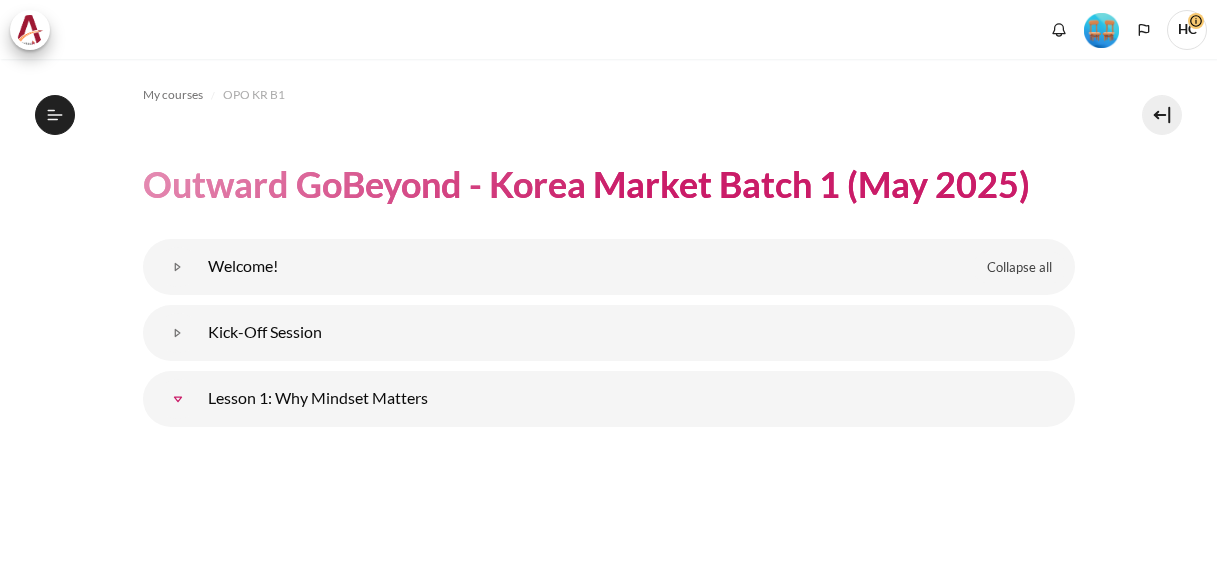 scroll, scrollTop: 0, scrollLeft: 0, axis: both 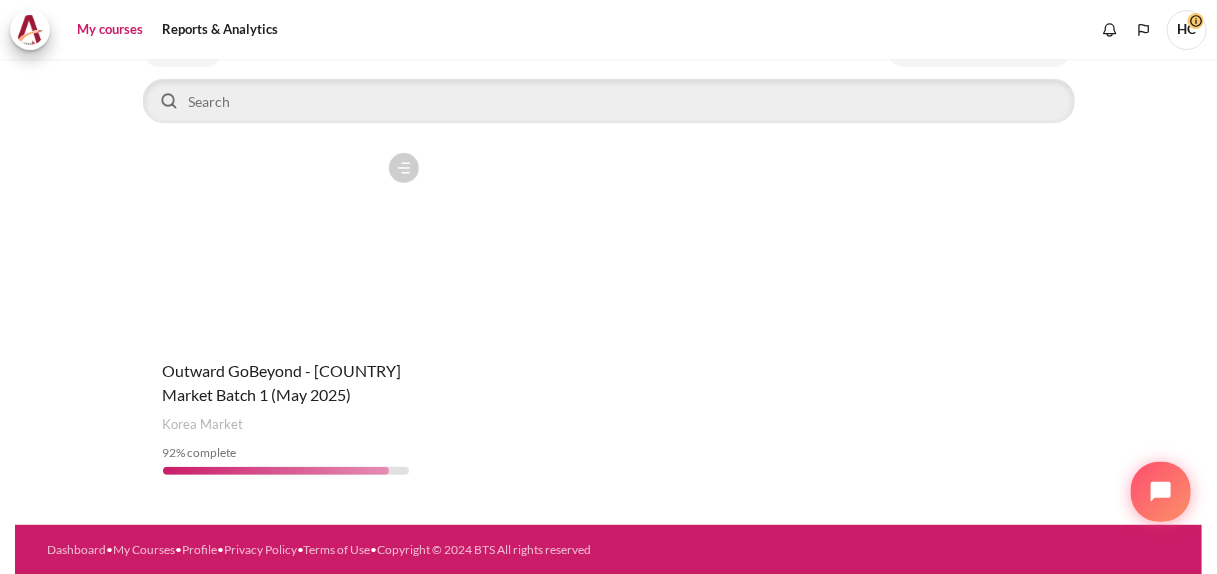click on "Course name
Outward GoBeyond - Korea Market Batch 1 (May 2025)" at bounding box center (286, 383) 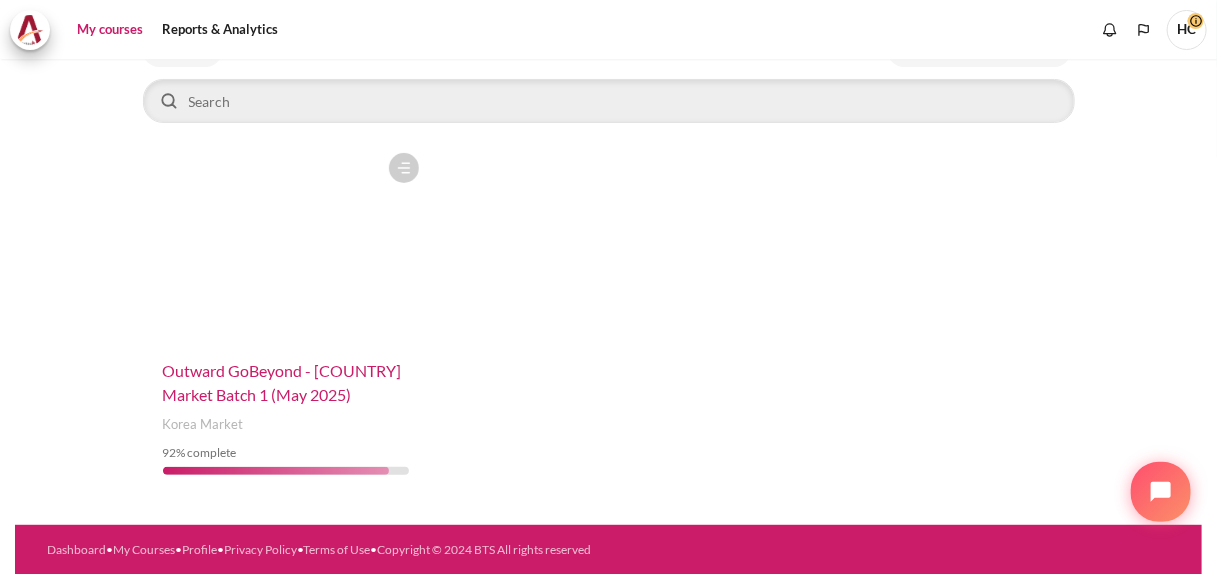 click on "Outward GoBeyond - Korea Market Batch 1 ([MONTH] [YEAR])" at bounding box center (282, 382) 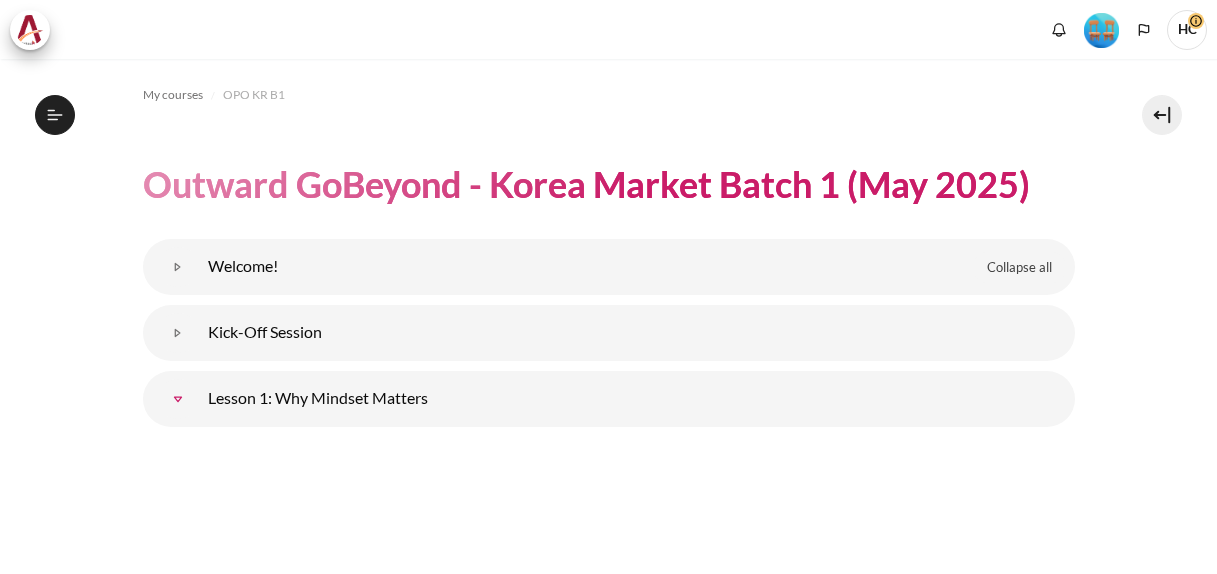 scroll, scrollTop: 0, scrollLeft: 0, axis: both 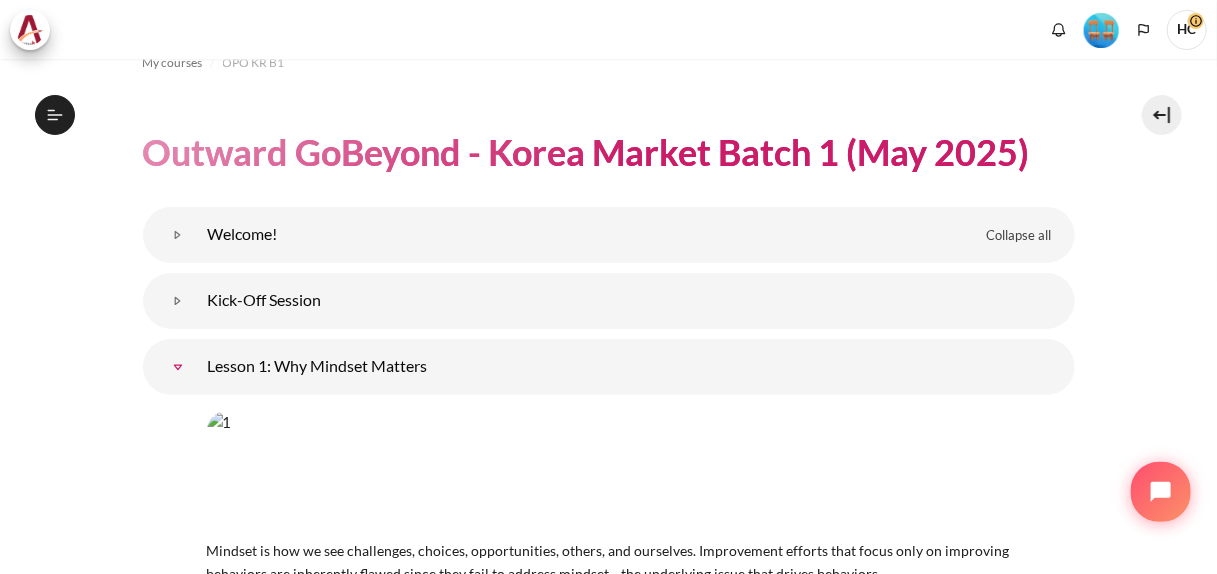 click at bounding box center (178, 367) 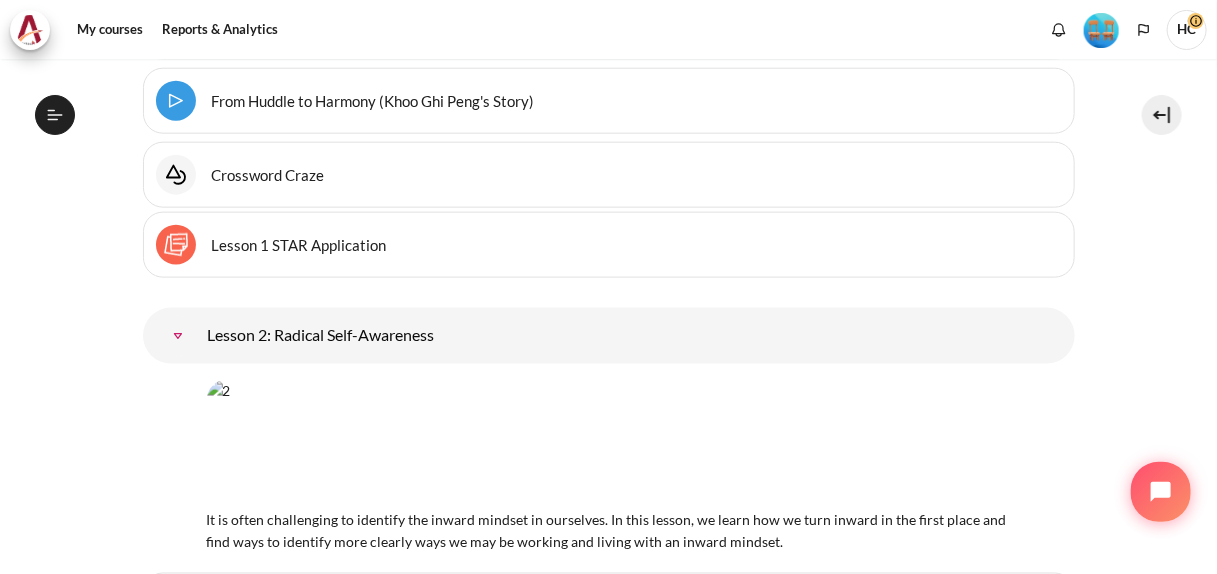 scroll, scrollTop: 1197, scrollLeft: 0, axis: vertical 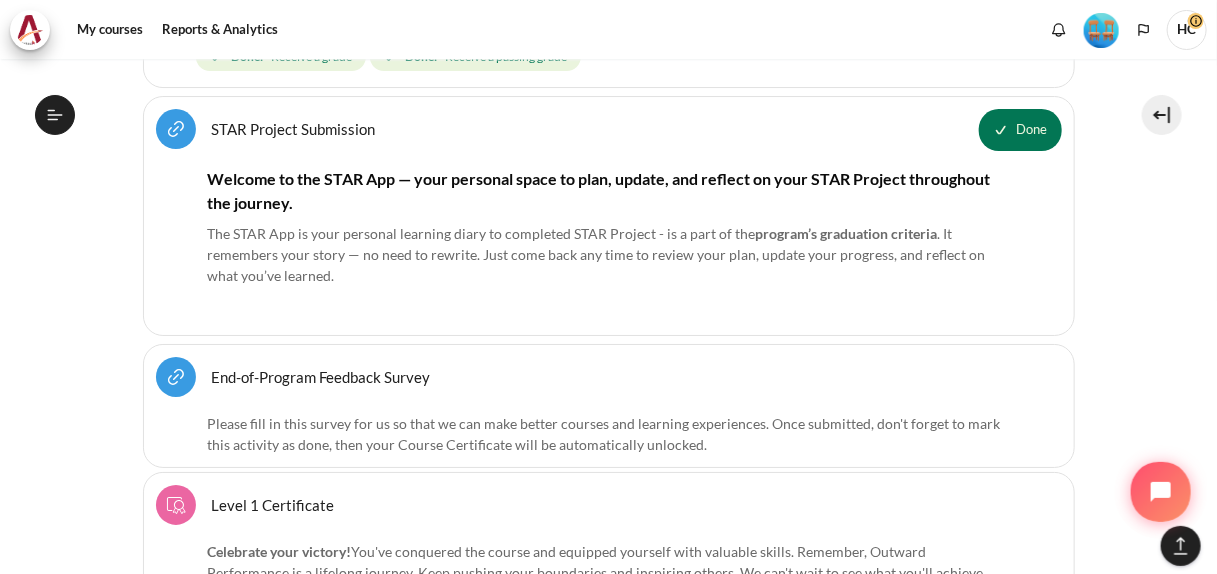click on "End-of-Program Feedback Survey   URL" at bounding box center (321, 376) 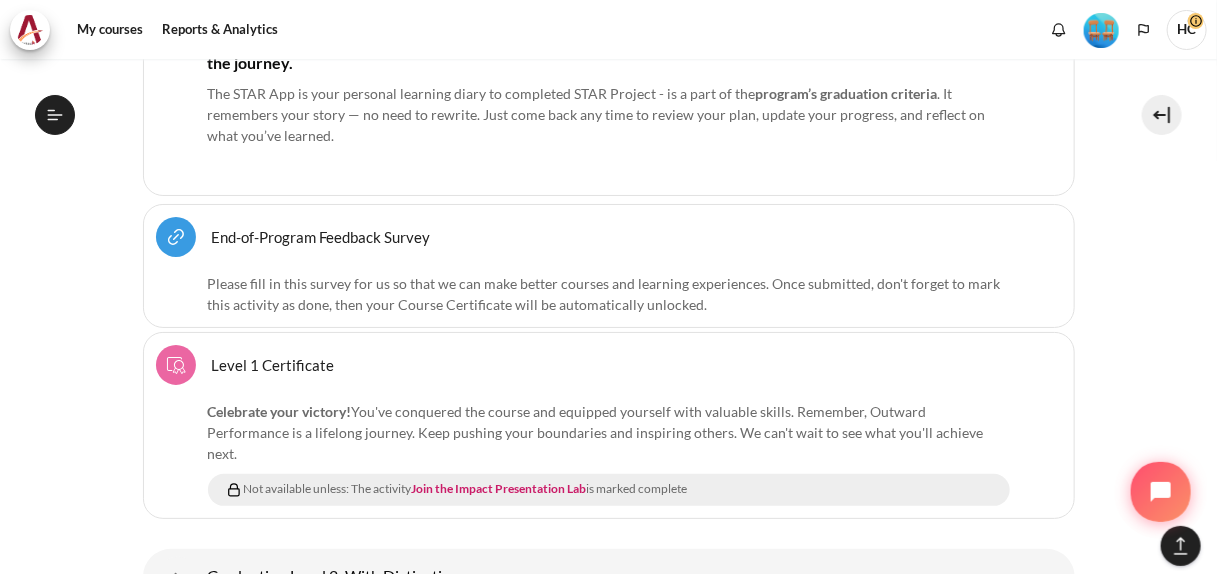 scroll, scrollTop: 2032, scrollLeft: 0, axis: vertical 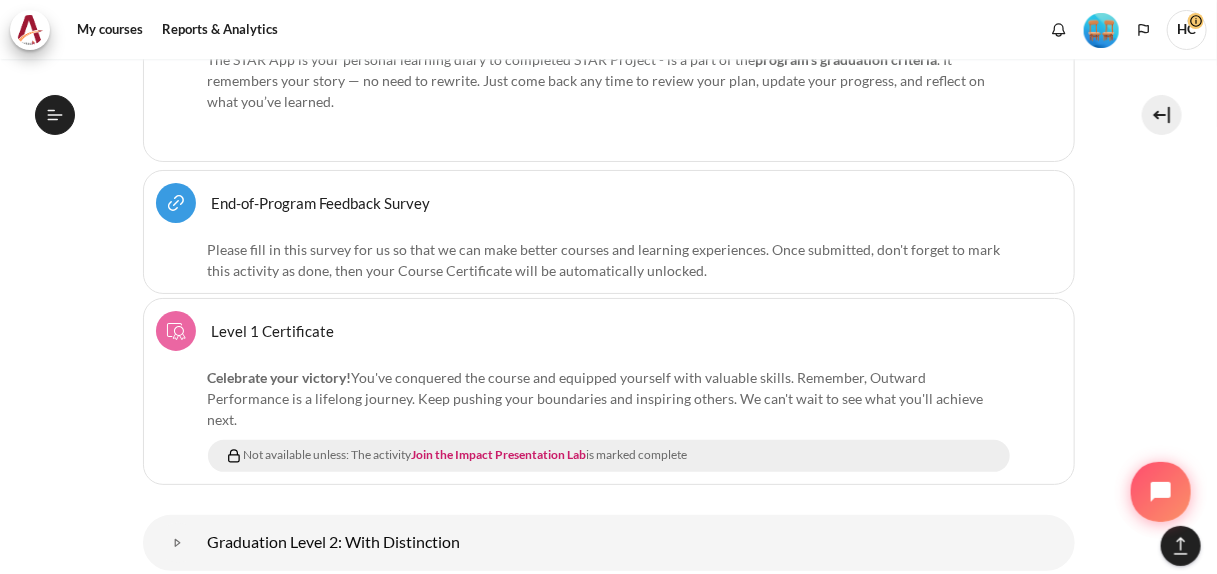 click on "Level 1 Certificate   Course certificate" at bounding box center [273, 331] 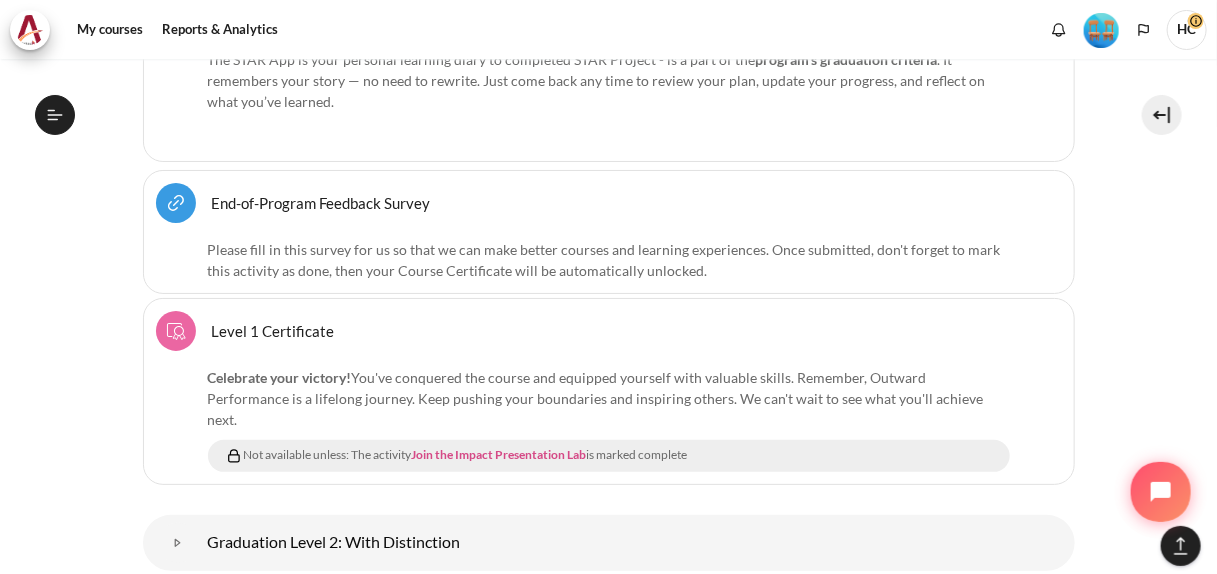 click on "Join the Impact Presentation Lab" at bounding box center (499, 454) 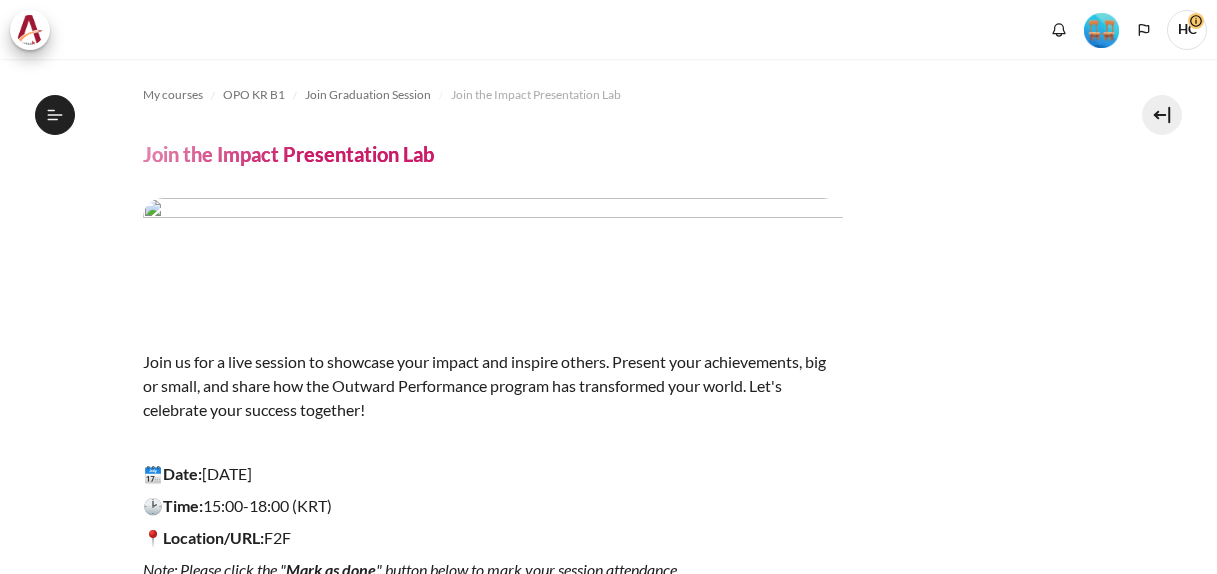 scroll, scrollTop: 0, scrollLeft: 0, axis: both 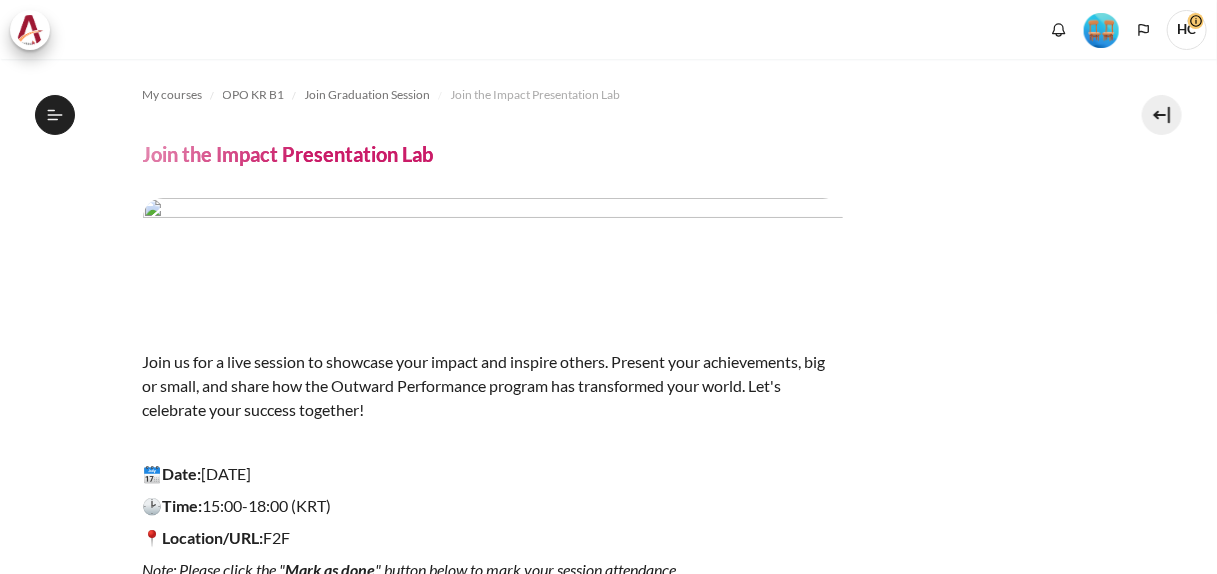 click on "Skip to main content
Open course index
Completed 92%
23
/ 25" at bounding box center (608, 287) 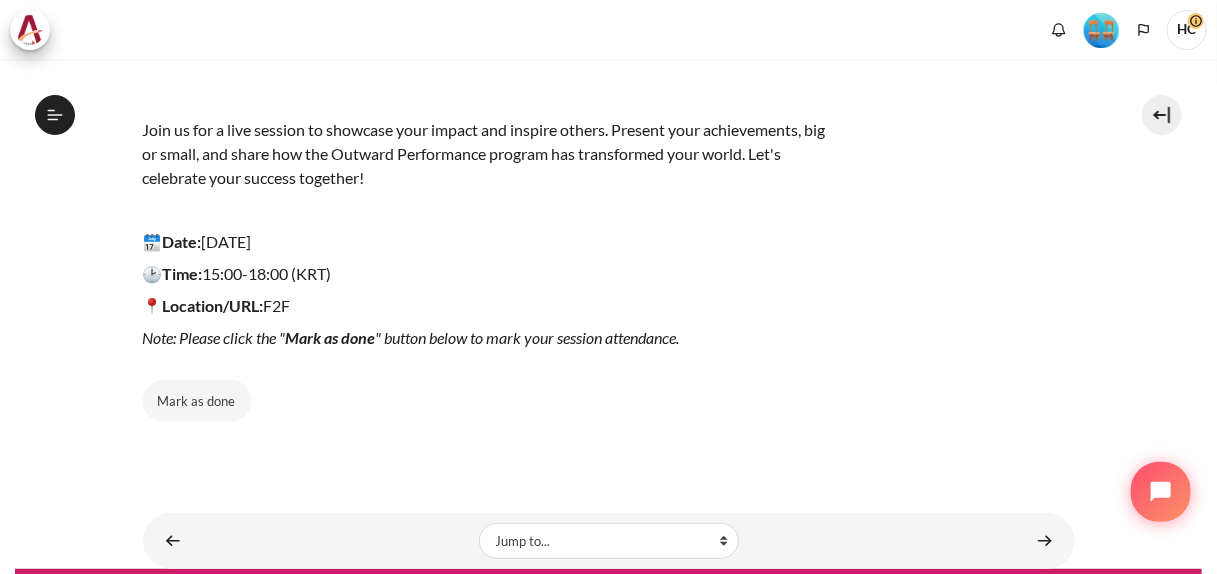 scroll, scrollTop: 276, scrollLeft: 0, axis: vertical 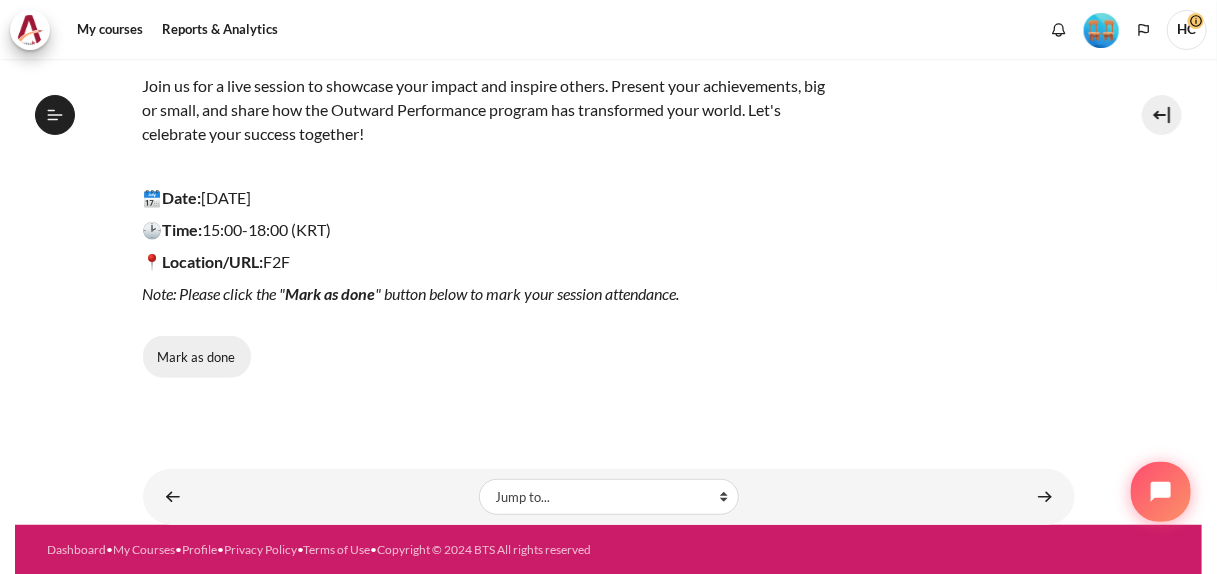 click on "Mark as done" at bounding box center (197, 357) 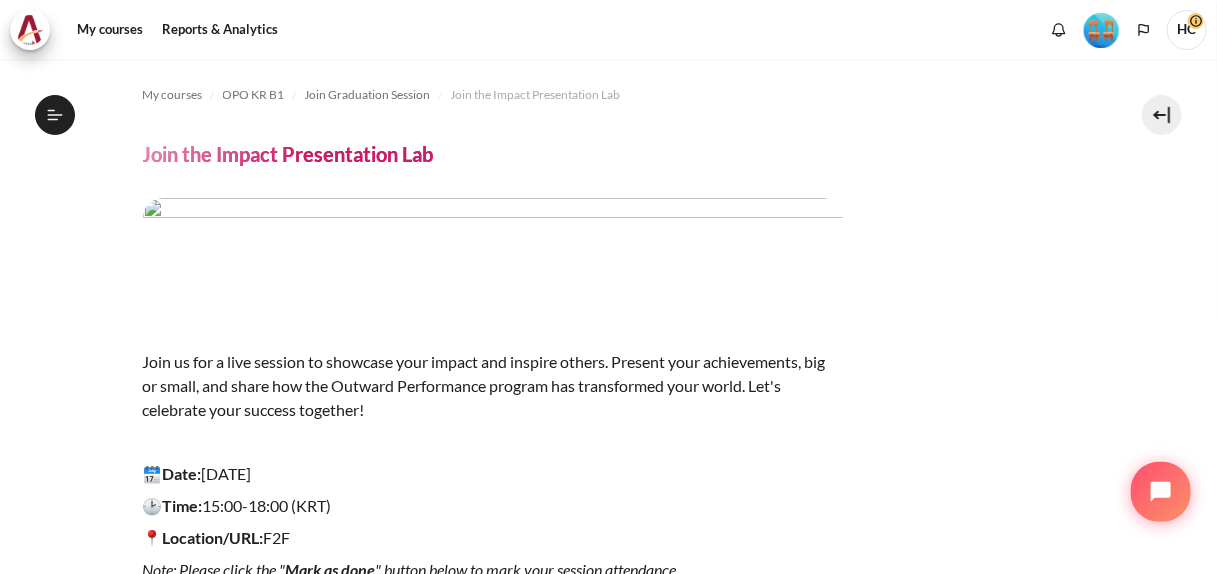 scroll, scrollTop: 276, scrollLeft: 0, axis: vertical 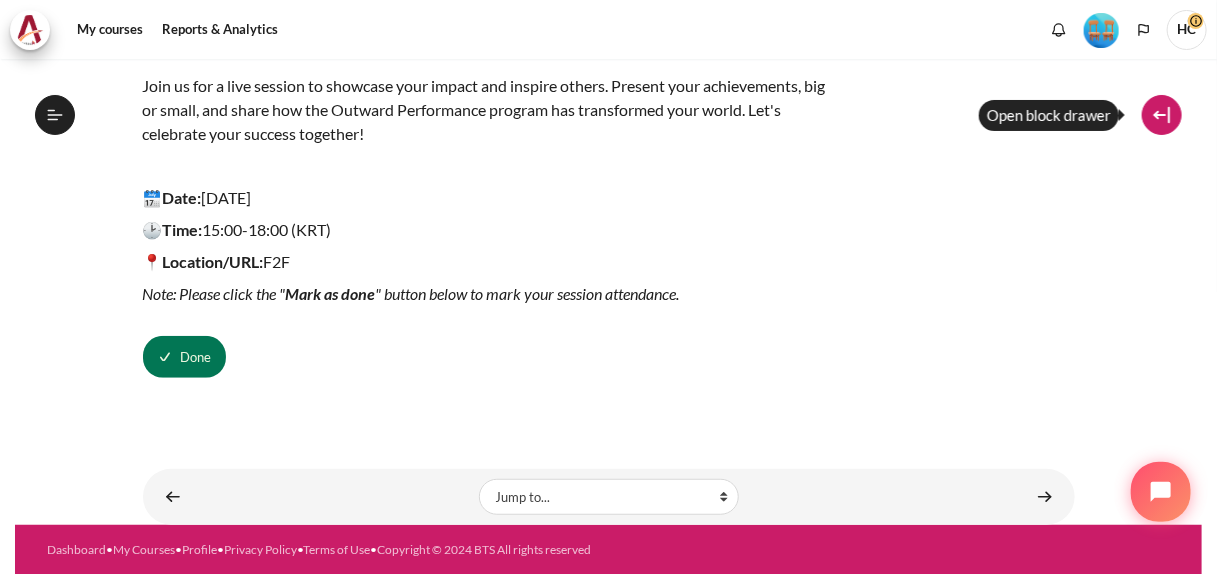 click at bounding box center [1162, 115] 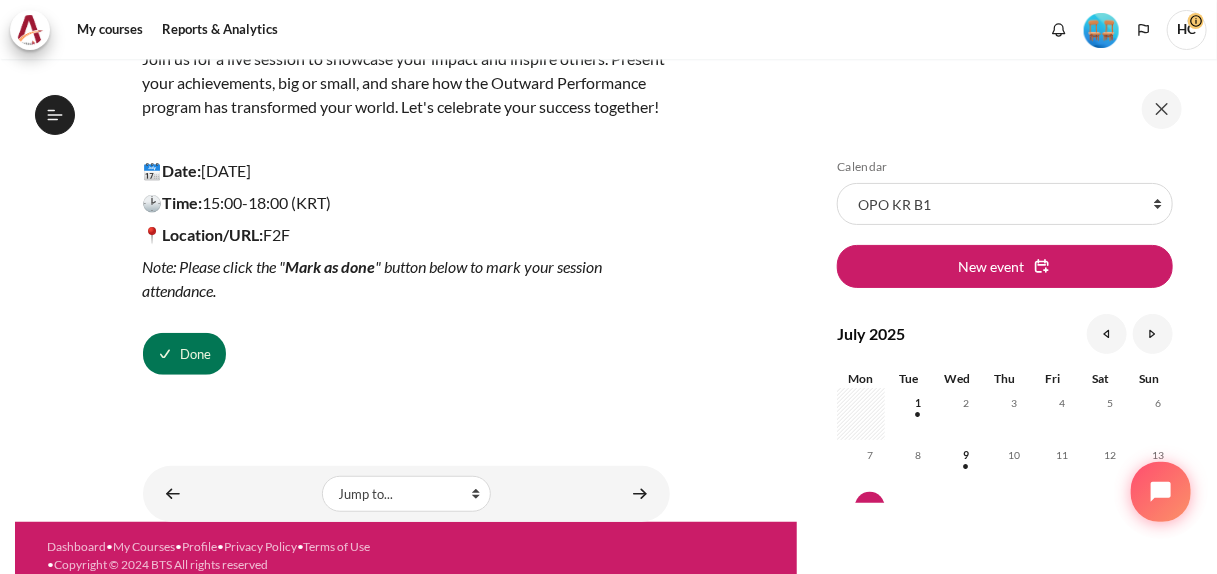 scroll, scrollTop: 270, scrollLeft: 0, axis: vertical 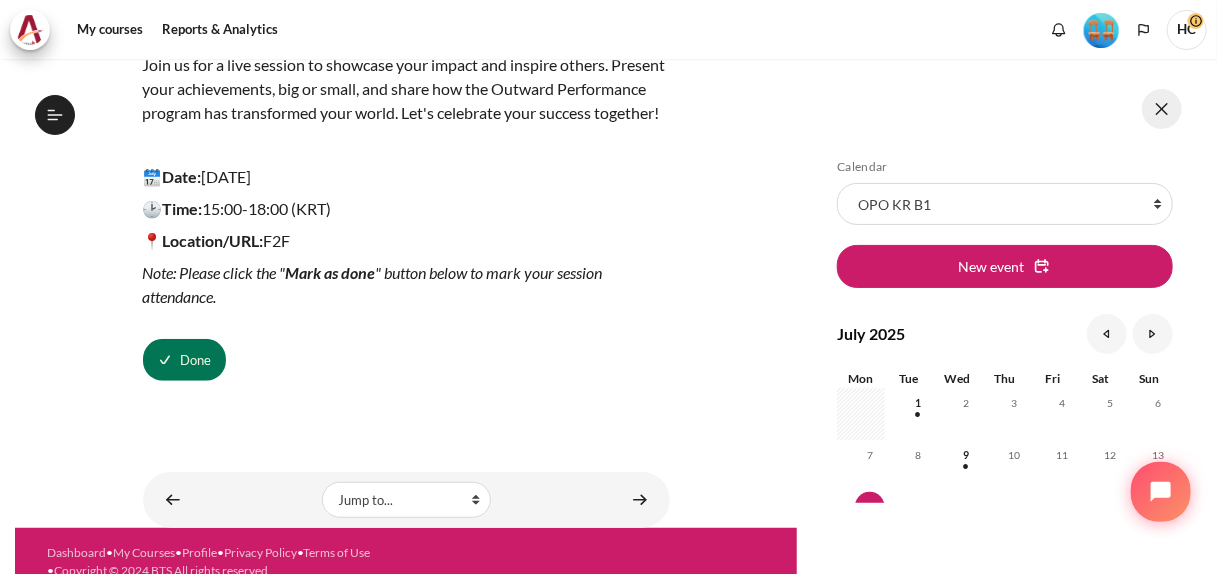 click at bounding box center [1162, 109] 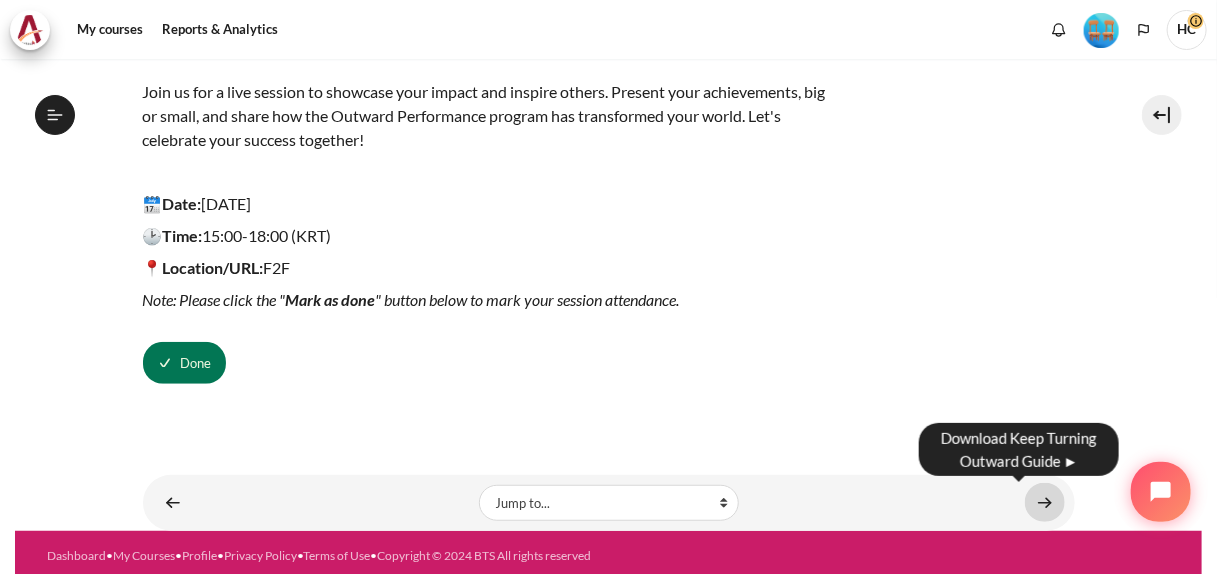 click at bounding box center (1045, 502) 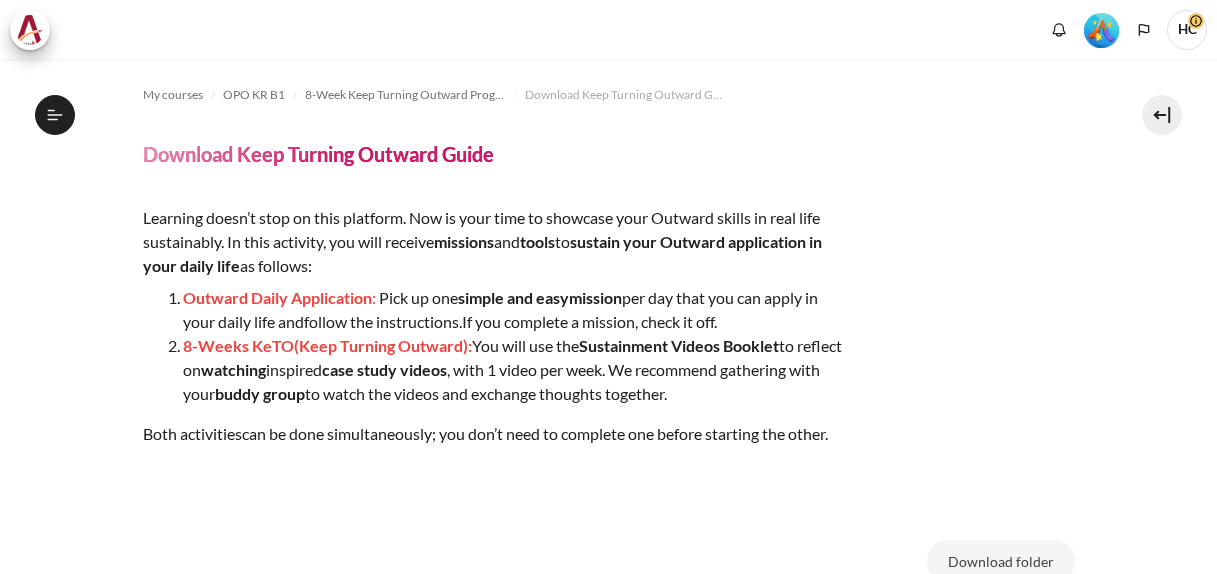 scroll, scrollTop: 0, scrollLeft: 0, axis: both 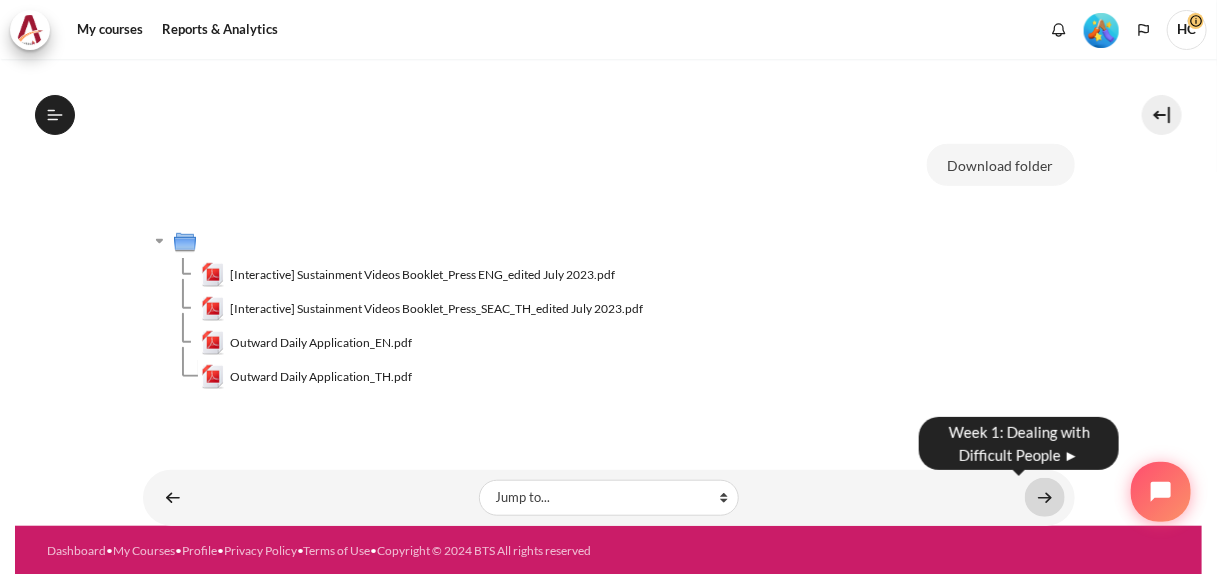 click at bounding box center (1045, 497) 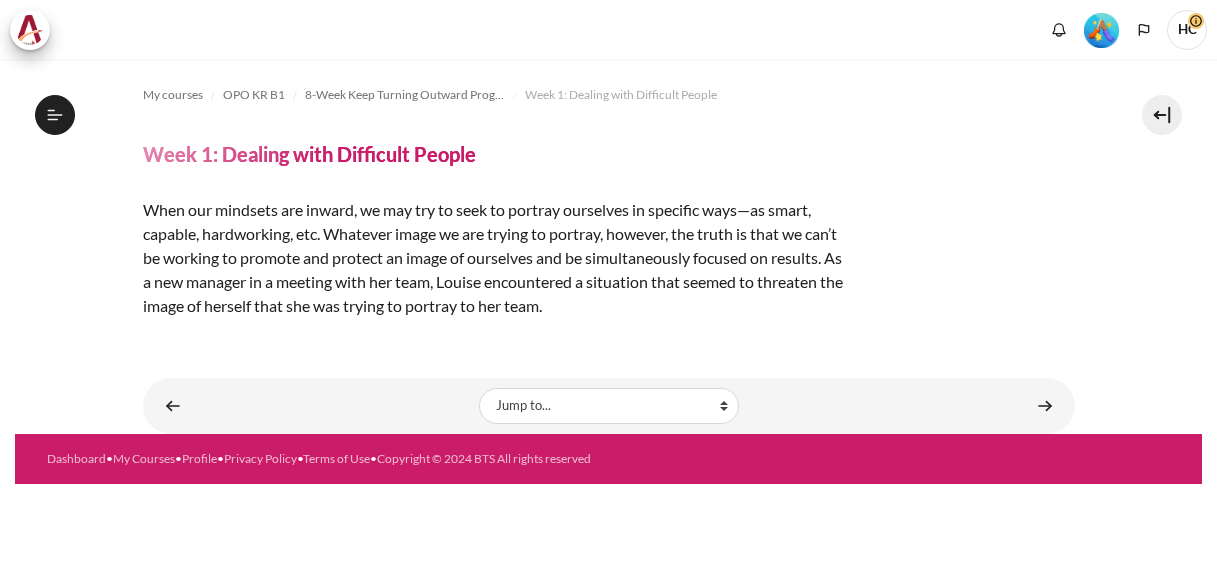 scroll, scrollTop: 0, scrollLeft: 0, axis: both 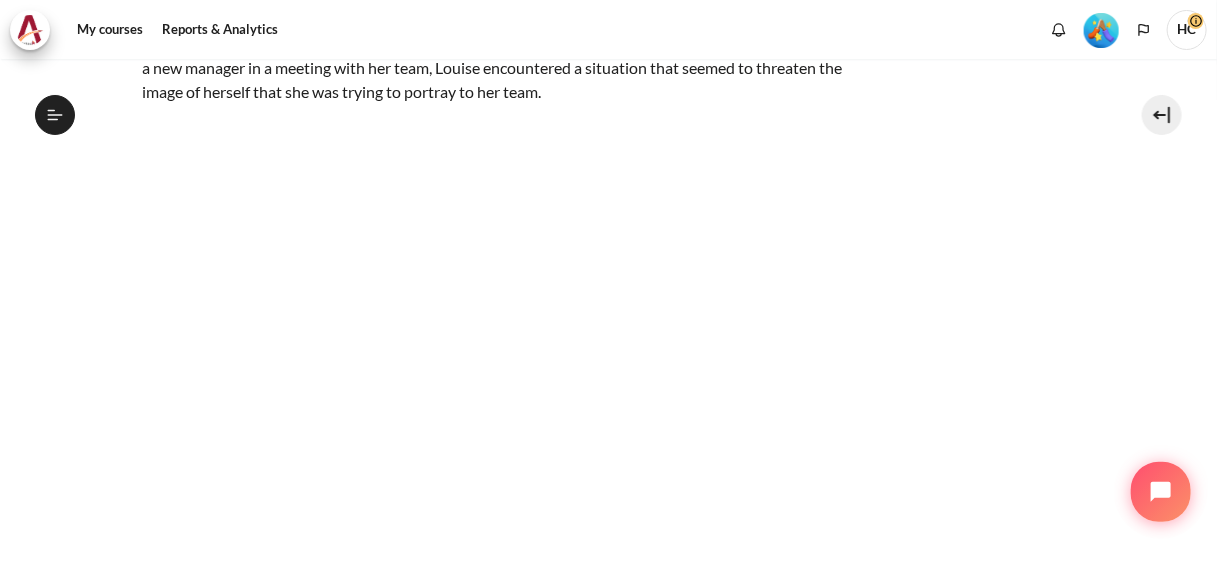 click on "When our mindsets are inward, we may try to seek to portray ourselves in specific ways—as smart, capable, hardworking, etc. Whatever image we are trying to portray, however, the truth is that we can’t be working to promote and protect an image of ourselves and be simultaneously focused on results. As a new manager in a meeting with her team, Louise encountered a situation that seemed to threaten the image of herself that she was trying to portray to her team." at bounding box center [493, 44] 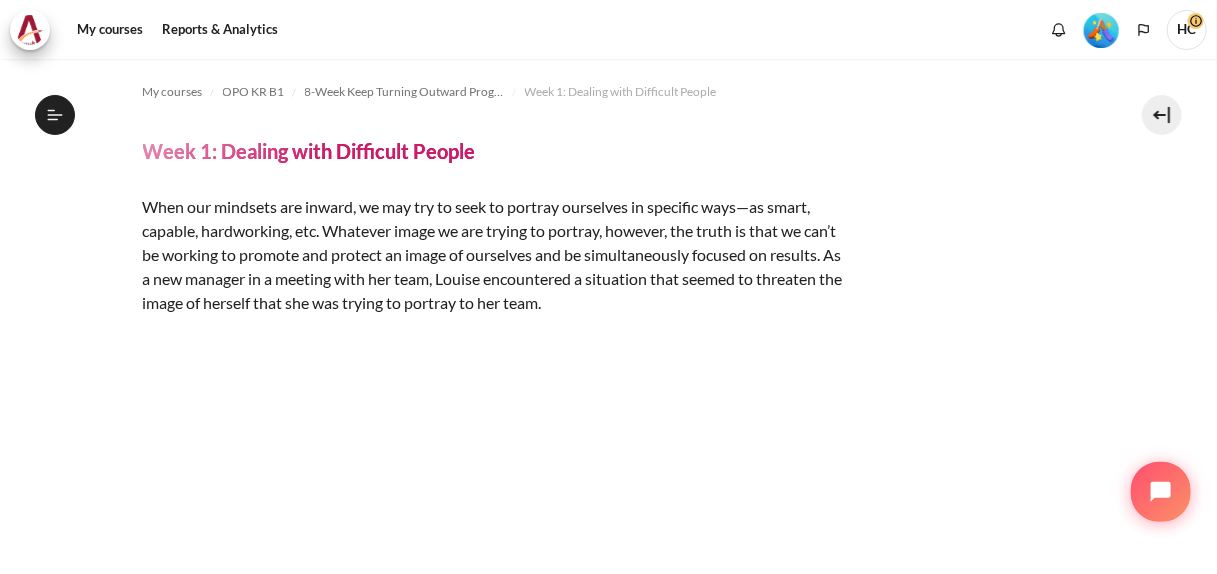 scroll, scrollTop: 0, scrollLeft: 0, axis: both 